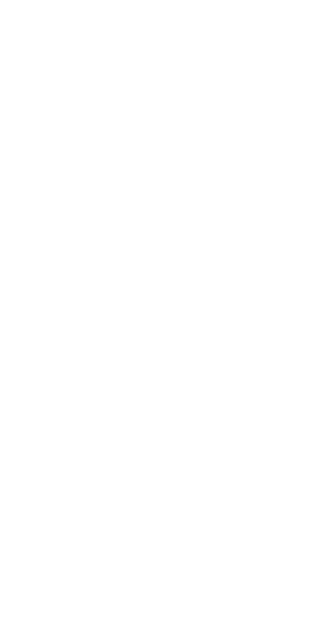 scroll, scrollTop: 0, scrollLeft: 0, axis: both 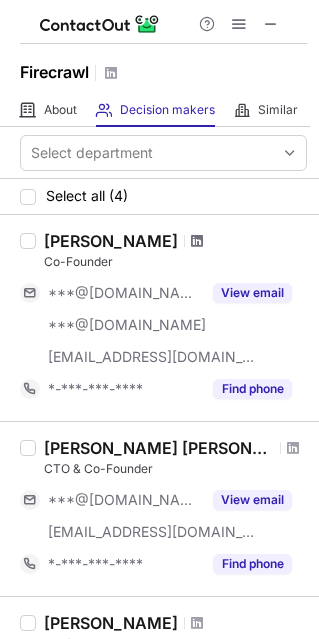 click at bounding box center [197, 241] 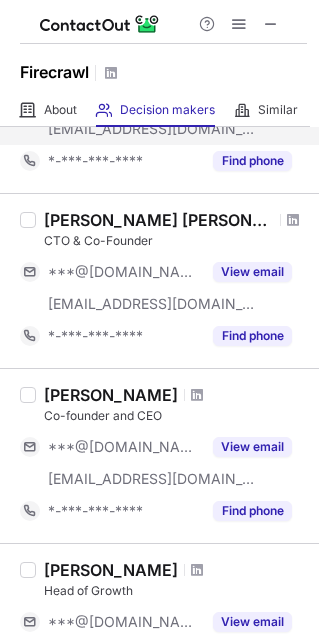 scroll, scrollTop: 228, scrollLeft: 0, axis: vertical 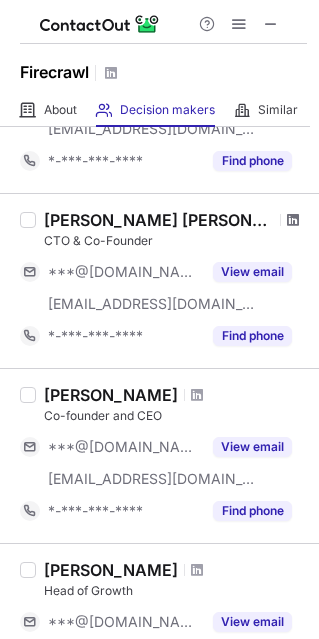click at bounding box center (293, 220) 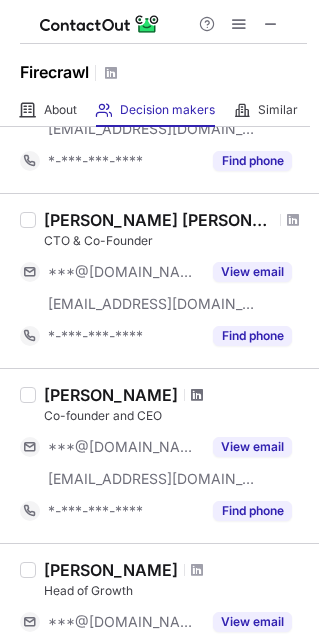 click at bounding box center [197, 395] 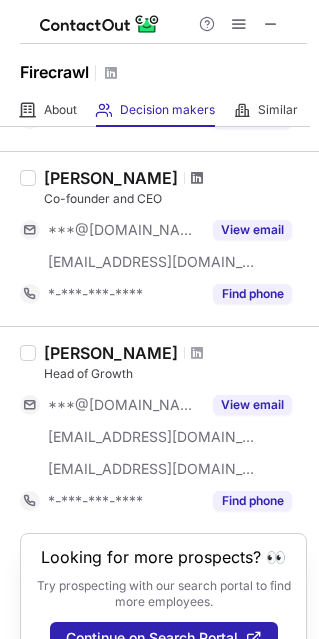 scroll, scrollTop: 488, scrollLeft: 0, axis: vertical 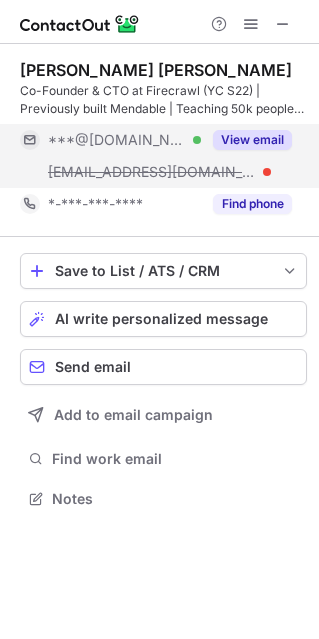 click on "View email" at bounding box center [252, 140] 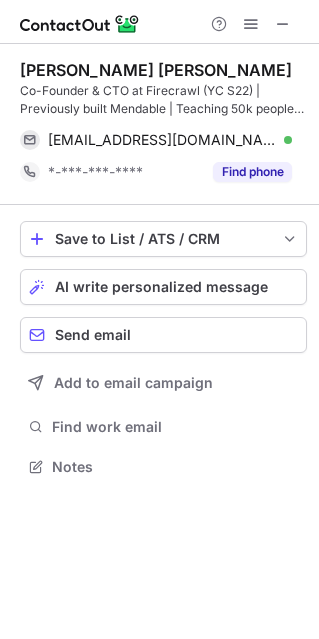 scroll, scrollTop: 452, scrollLeft: 319, axis: both 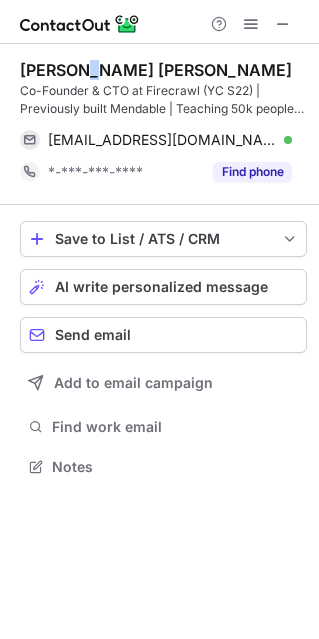 click on "Nicolas Silberstein Camara" at bounding box center [156, 70] 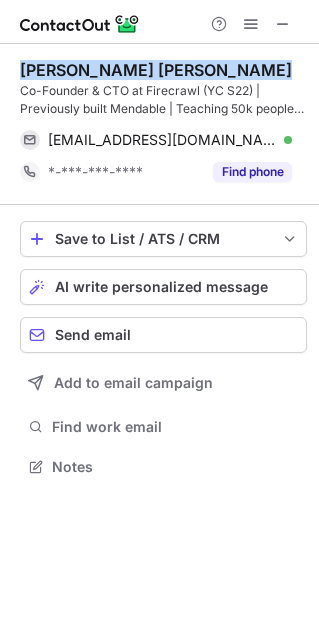 click on "Nicolas Silberstein Camara" at bounding box center (156, 70) 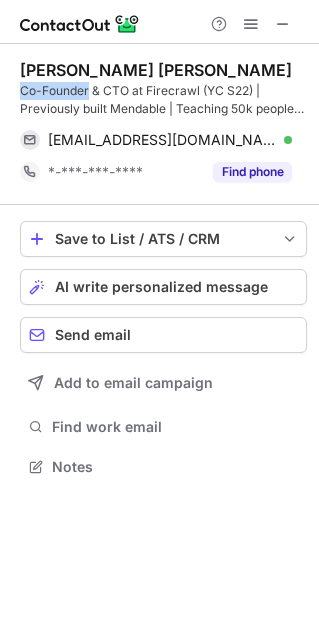 drag, startPoint x: 21, startPoint y: 92, endPoint x: 75, endPoint y: 92, distance: 54 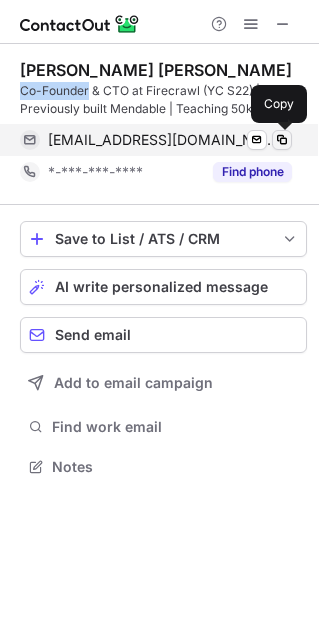 click at bounding box center [282, 140] 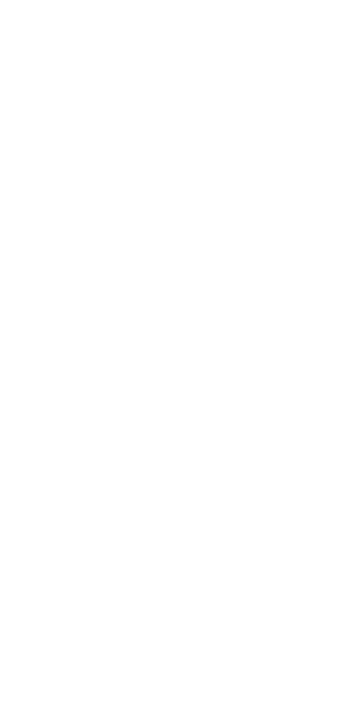 scroll, scrollTop: 0, scrollLeft: 0, axis: both 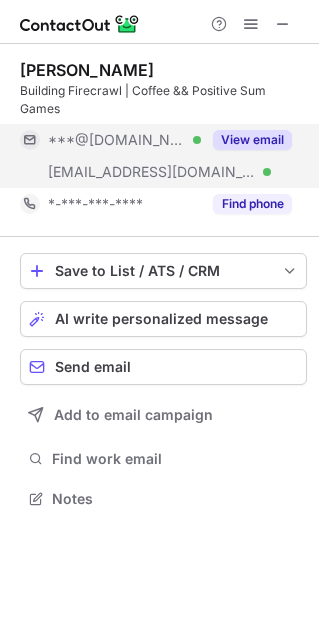 click on "View email" at bounding box center (252, 140) 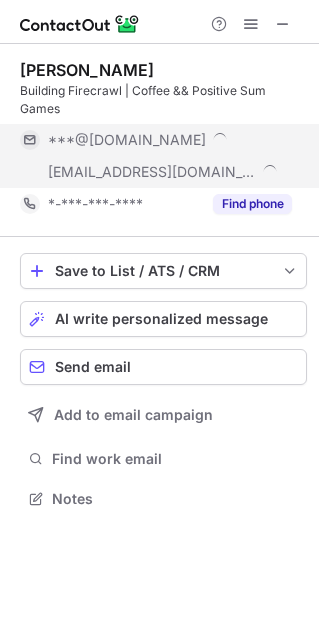 scroll, scrollTop: 10, scrollLeft: 9, axis: both 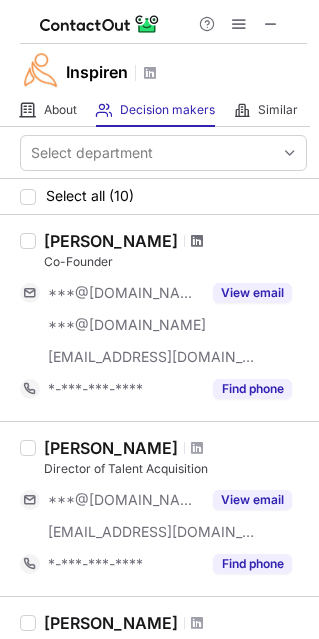 click at bounding box center (197, 241) 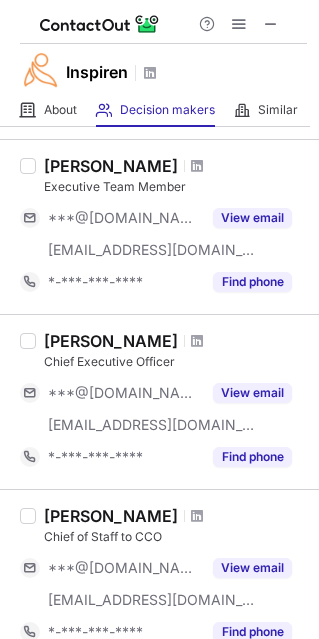 scroll, scrollTop: 1284, scrollLeft: 0, axis: vertical 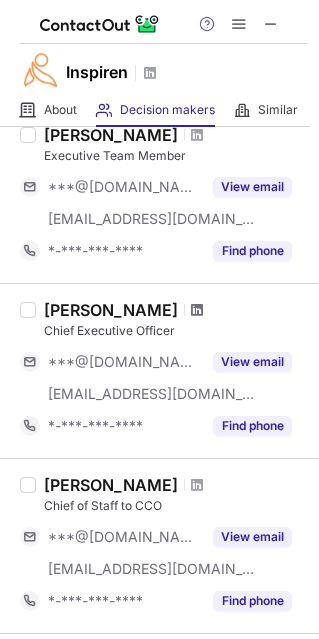 click at bounding box center [197, 310] 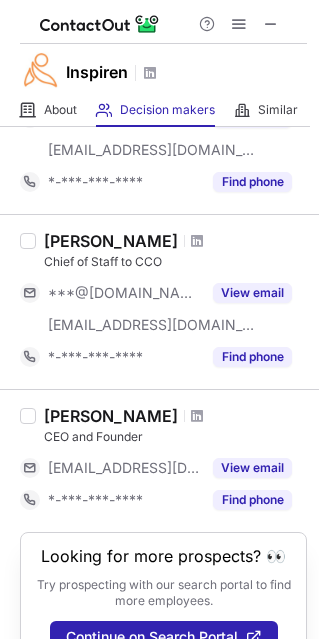 scroll, scrollTop: 1569, scrollLeft: 0, axis: vertical 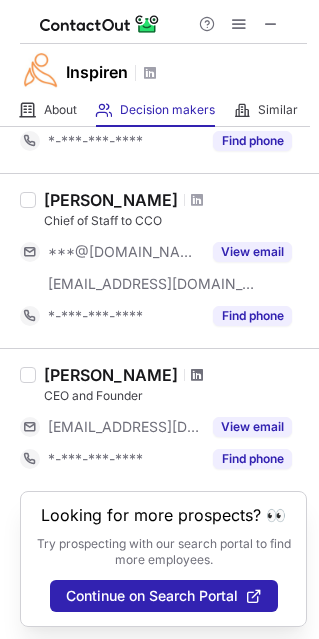 click at bounding box center (197, 375) 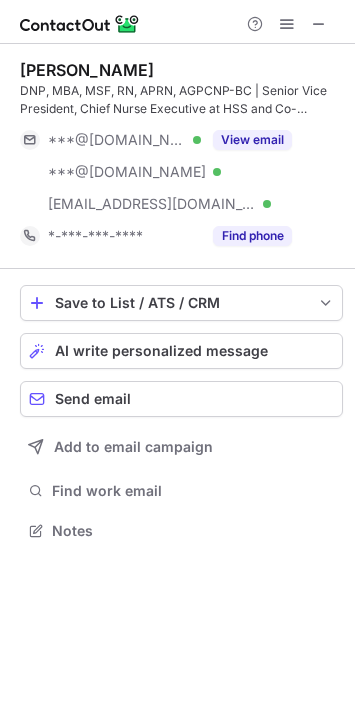 scroll, scrollTop: 0, scrollLeft: 0, axis: both 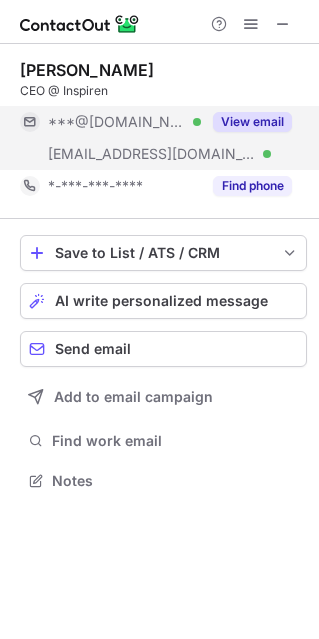 click on "View email" at bounding box center [252, 122] 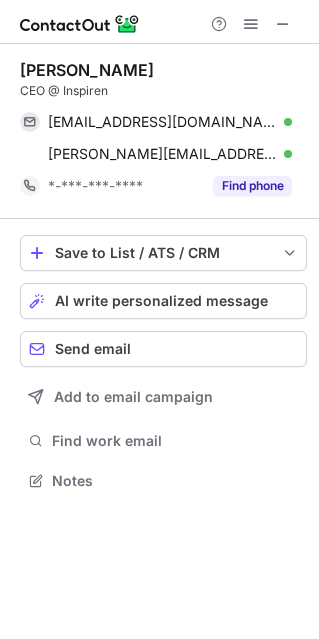 click on "Alexander H." at bounding box center (87, 70) 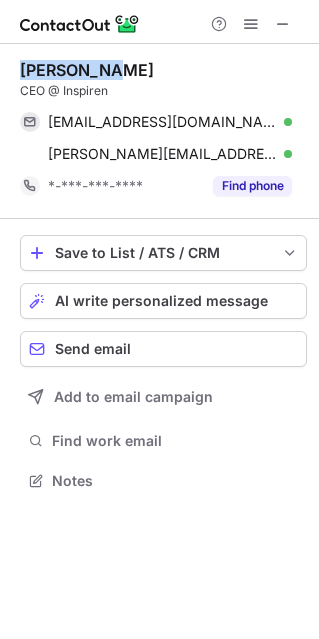 click on "Alexander H." at bounding box center (87, 70) 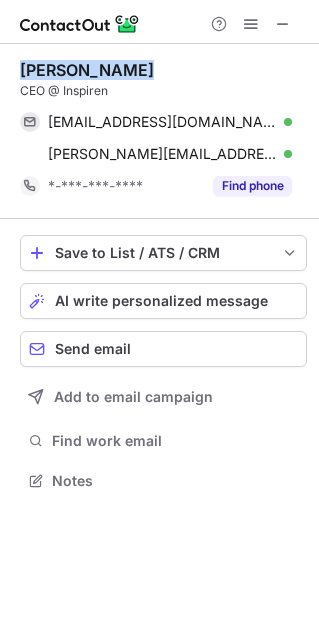 click on "Alexander H." at bounding box center (87, 70) 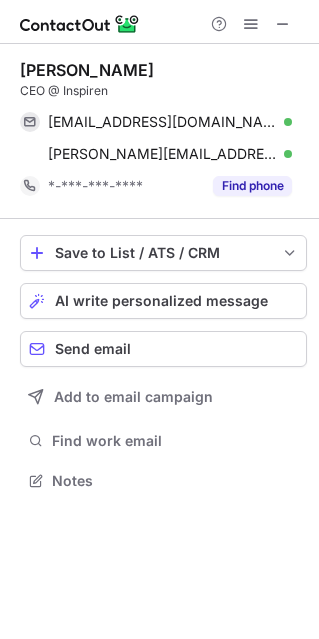 click on "CEO @ Inspiren" at bounding box center (163, 91) 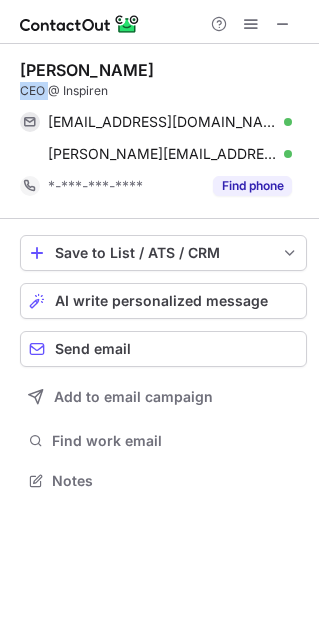 click on "CEO @ Inspiren" at bounding box center [163, 91] 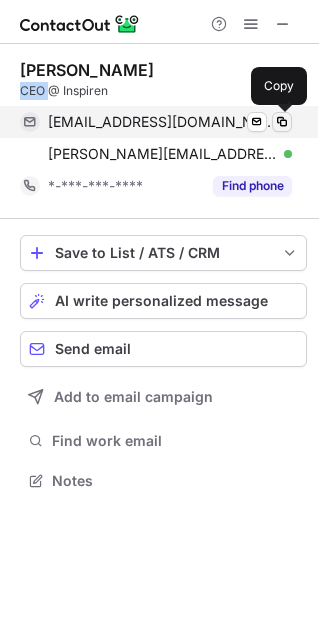 click at bounding box center [282, 122] 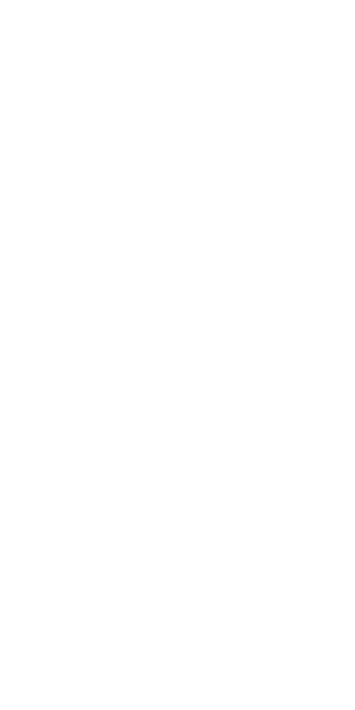 scroll, scrollTop: 0, scrollLeft: 0, axis: both 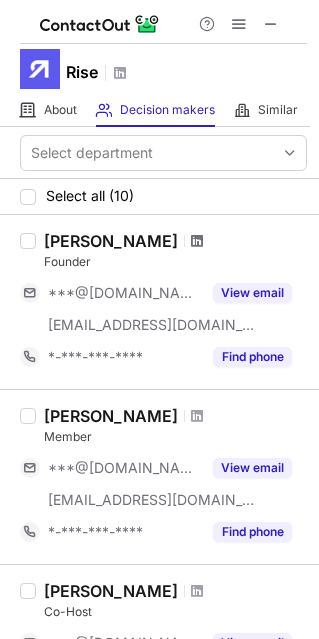 click at bounding box center [197, 241] 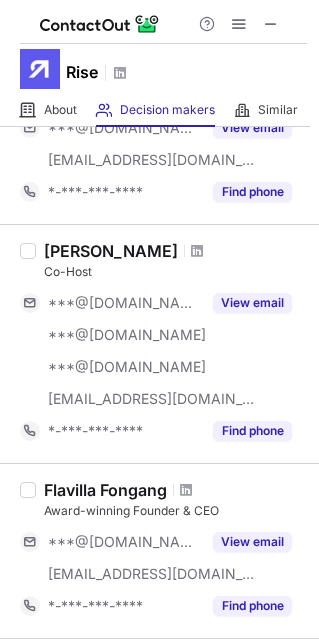 scroll, scrollTop: 672, scrollLeft: 0, axis: vertical 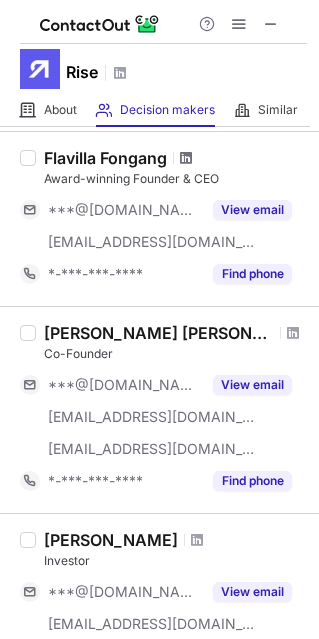 click at bounding box center [186, 158] 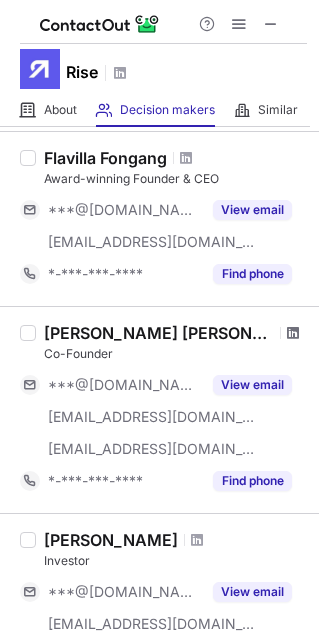 click at bounding box center (293, 333) 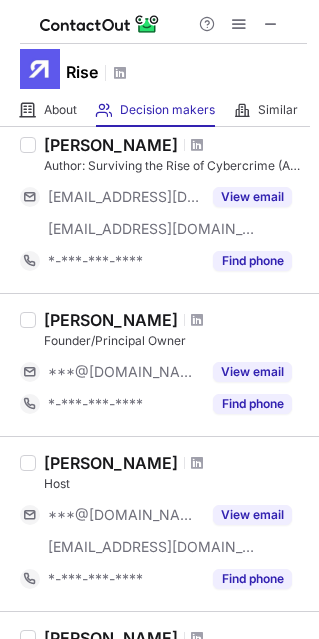 scroll, scrollTop: 1244, scrollLeft: 0, axis: vertical 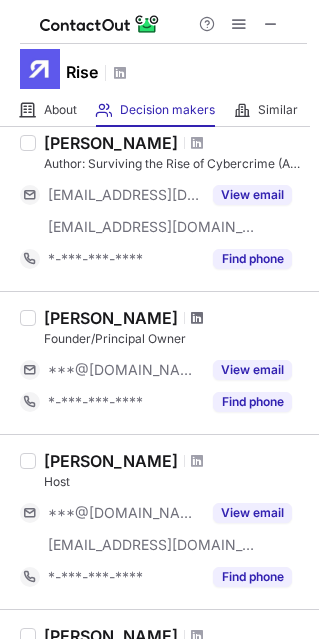 click at bounding box center [197, 318] 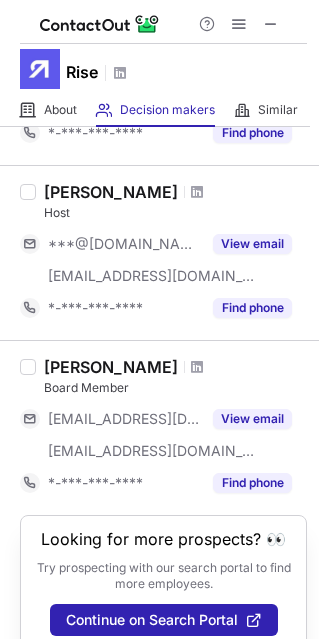 scroll, scrollTop: 1537, scrollLeft: 0, axis: vertical 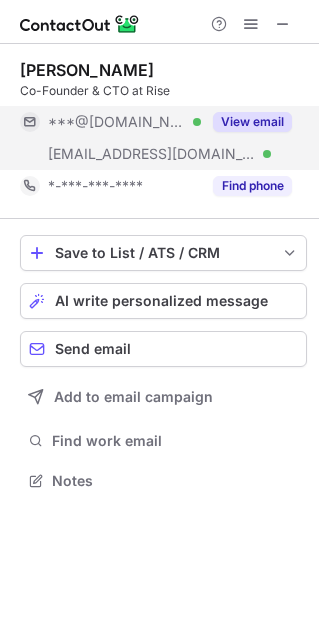 click on "View email" at bounding box center (252, 122) 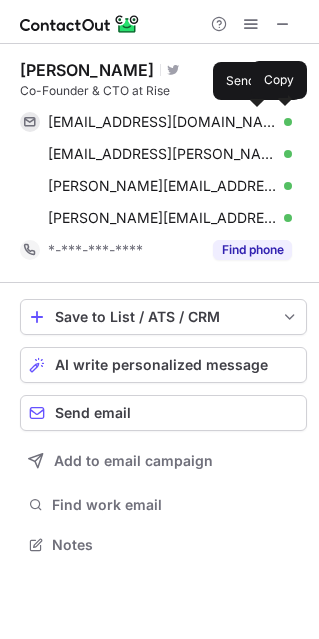 scroll, scrollTop: 10, scrollLeft: 9, axis: both 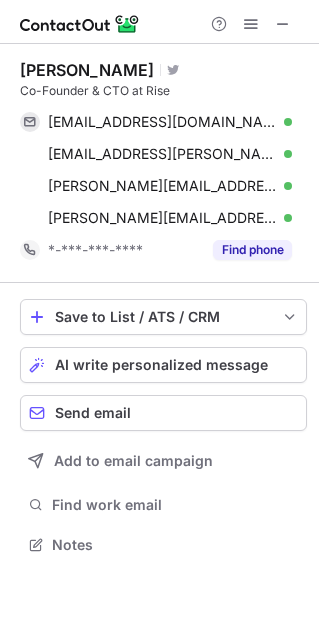 click on "Andrew Maurer" at bounding box center [87, 70] 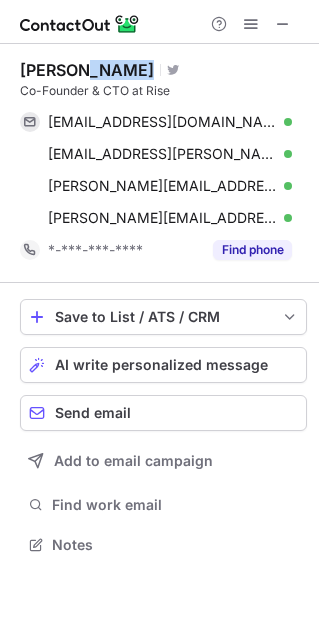 click on "Andrew Maurer" at bounding box center [87, 70] 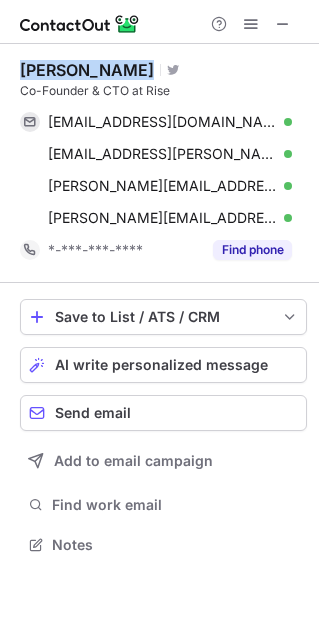 click on "Andrew Maurer" at bounding box center (87, 70) 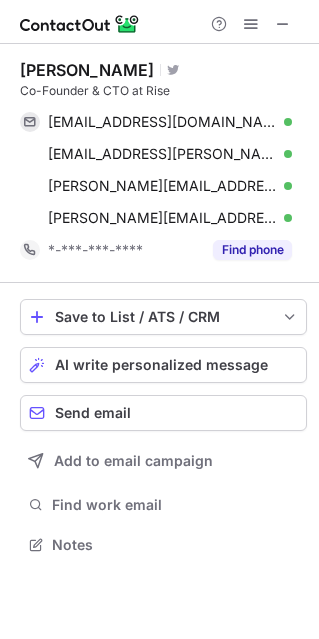 click on "Co-Founder & CTO at Rise" at bounding box center [163, 91] 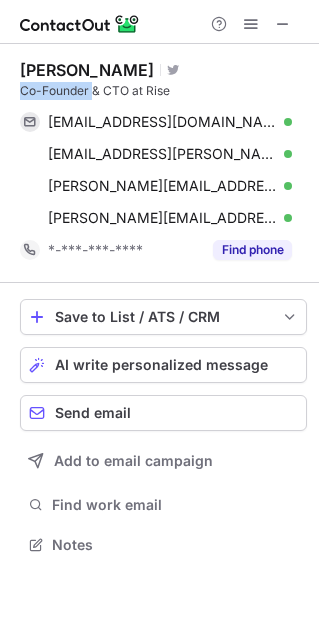 drag, startPoint x: 20, startPoint y: 89, endPoint x: 92, endPoint y: 96, distance: 72.33948 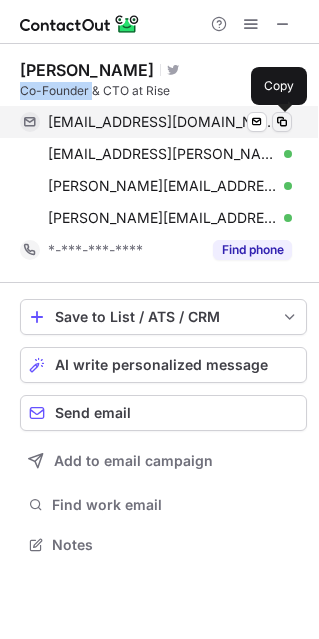 click at bounding box center (282, 122) 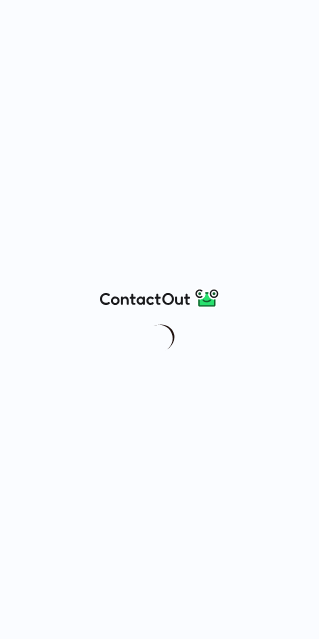 scroll, scrollTop: 0, scrollLeft: 0, axis: both 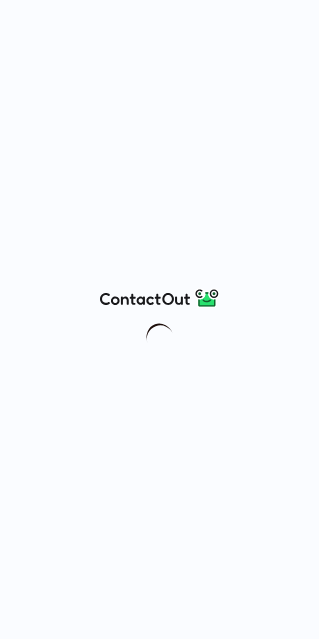 click at bounding box center [160, 298] 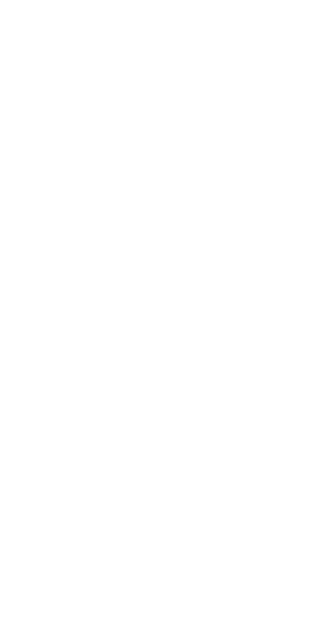 scroll, scrollTop: 0, scrollLeft: 0, axis: both 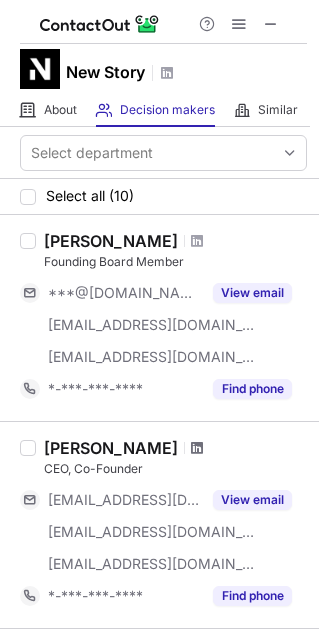 click at bounding box center (197, 448) 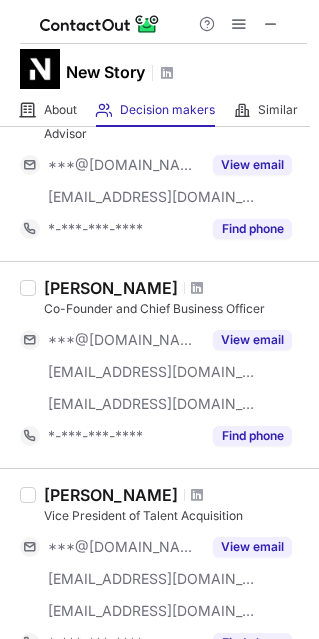 scroll, scrollTop: 910, scrollLeft: 0, axis: vertical 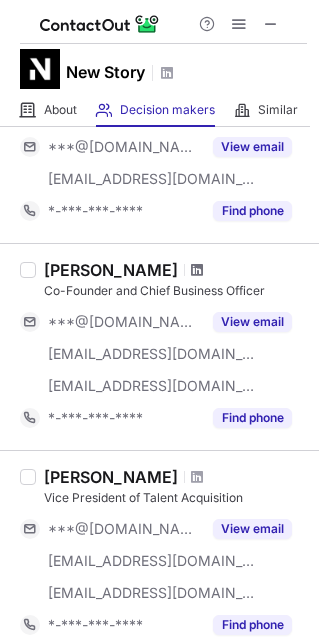 click at bounding box center (197, 270) 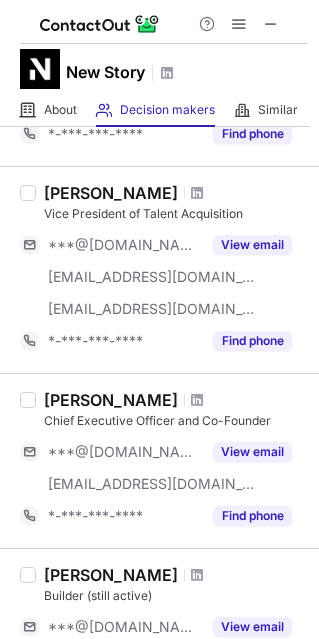 scroll, scrollTop: 1195, scrollLeft: 0, axis: vertical 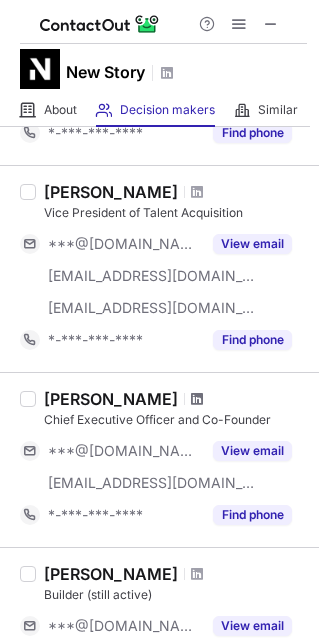 click at bounding box center [197, 399] 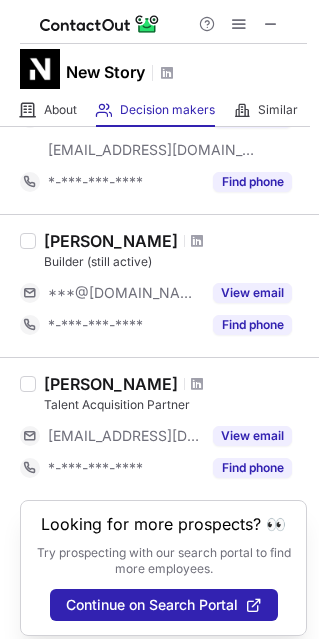 scroll, scrollTop: 1528, scrollLeft: 0, axis: vertical 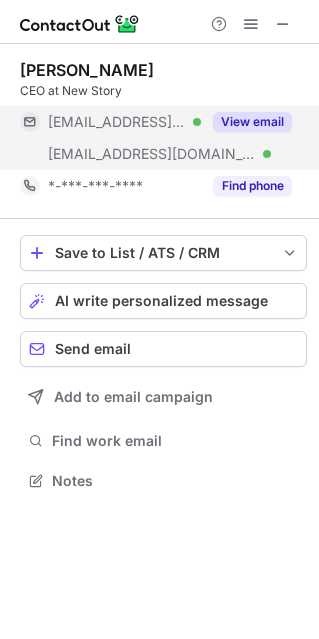 click on "View email" at bounding box center (252, 122) 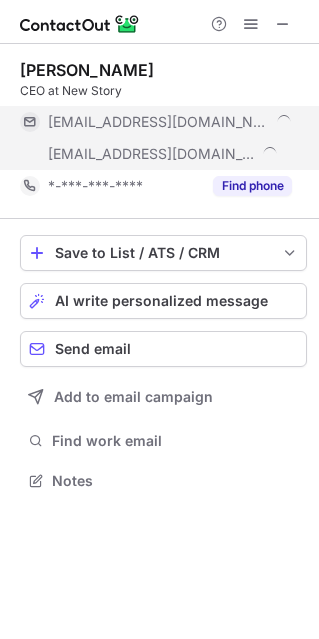 scroll, scrollTop: 10, scrollLeft: 9, axis: both 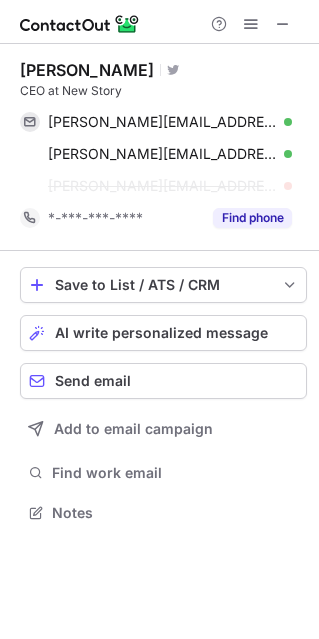 click on "[PERSON_NAME]" at bounding box center (87, 70) 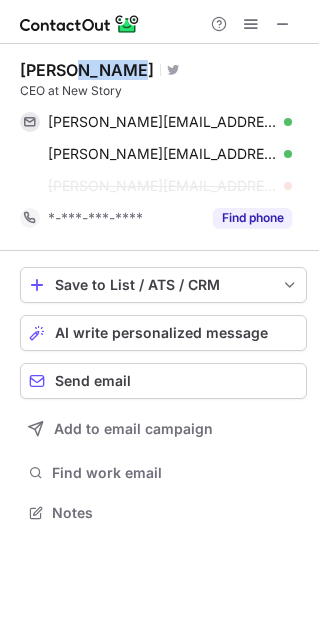 click on "[PERSON_NAME]" at bounding box center (87, 70) 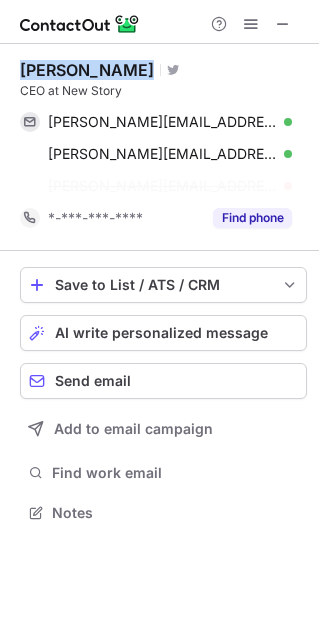 click on "[PERSON_NAME]" at bounding box center [87, 70] 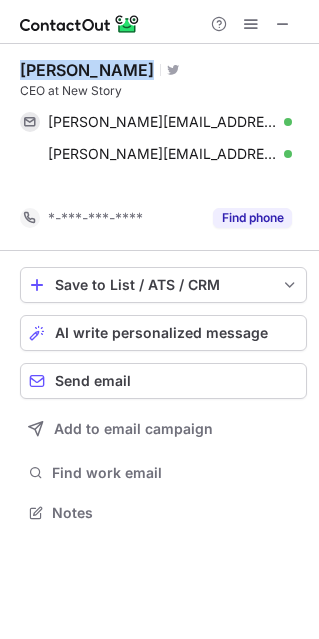 click on "[PERSON_NAME]" at bounding box center (87, 70) 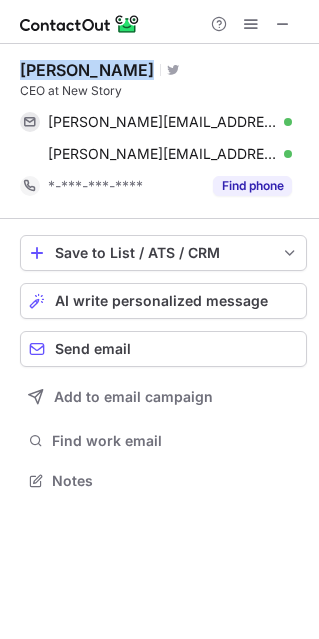 copy on "[PERSON_NAME]" 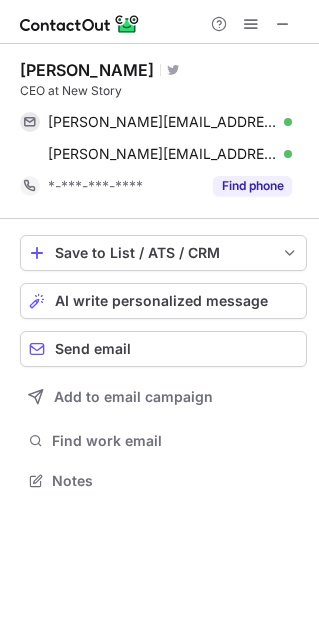 click on "CEO at New Story" at bounding box center (163, 91) 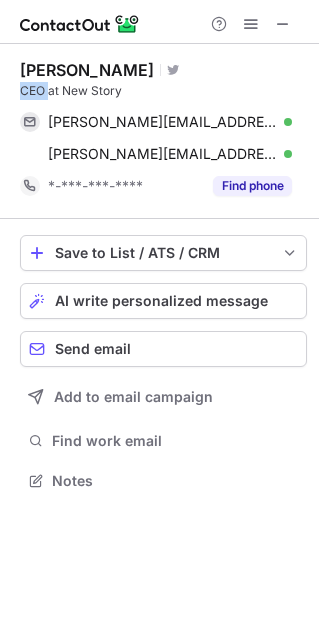 click on "CEO at New Story" at bounding box center (163, 91) 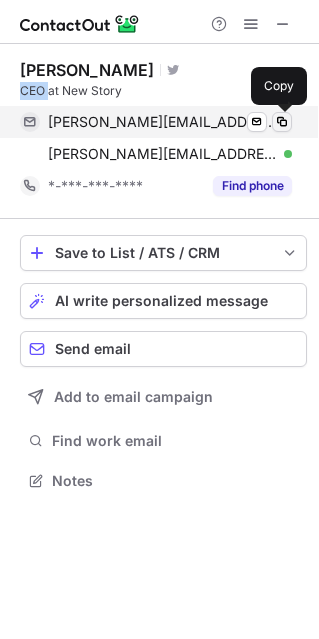 click at bounding box center [282, 122] 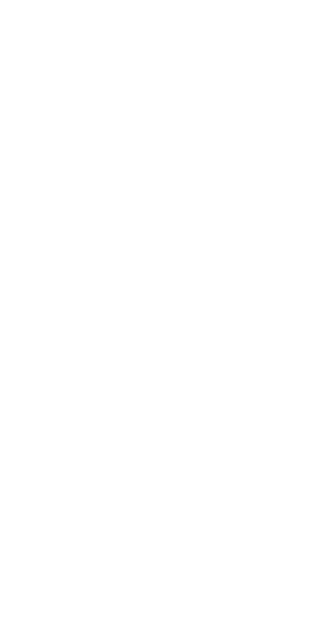 scroll, scrollTop: 0, scrollLeft: 0, axis: both 